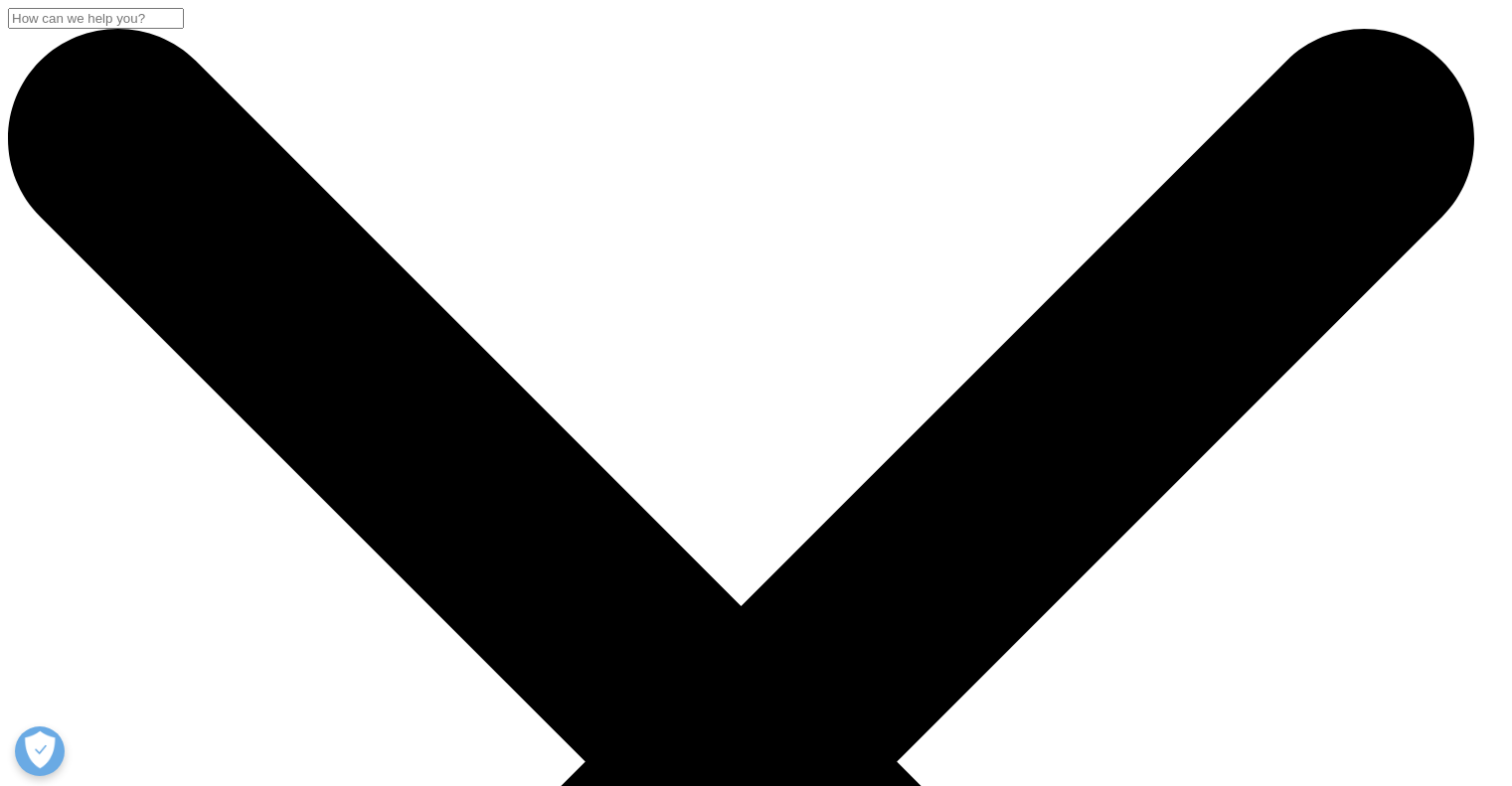 scroll, scrollTop: 0, scrollLeft: 0, axis: both 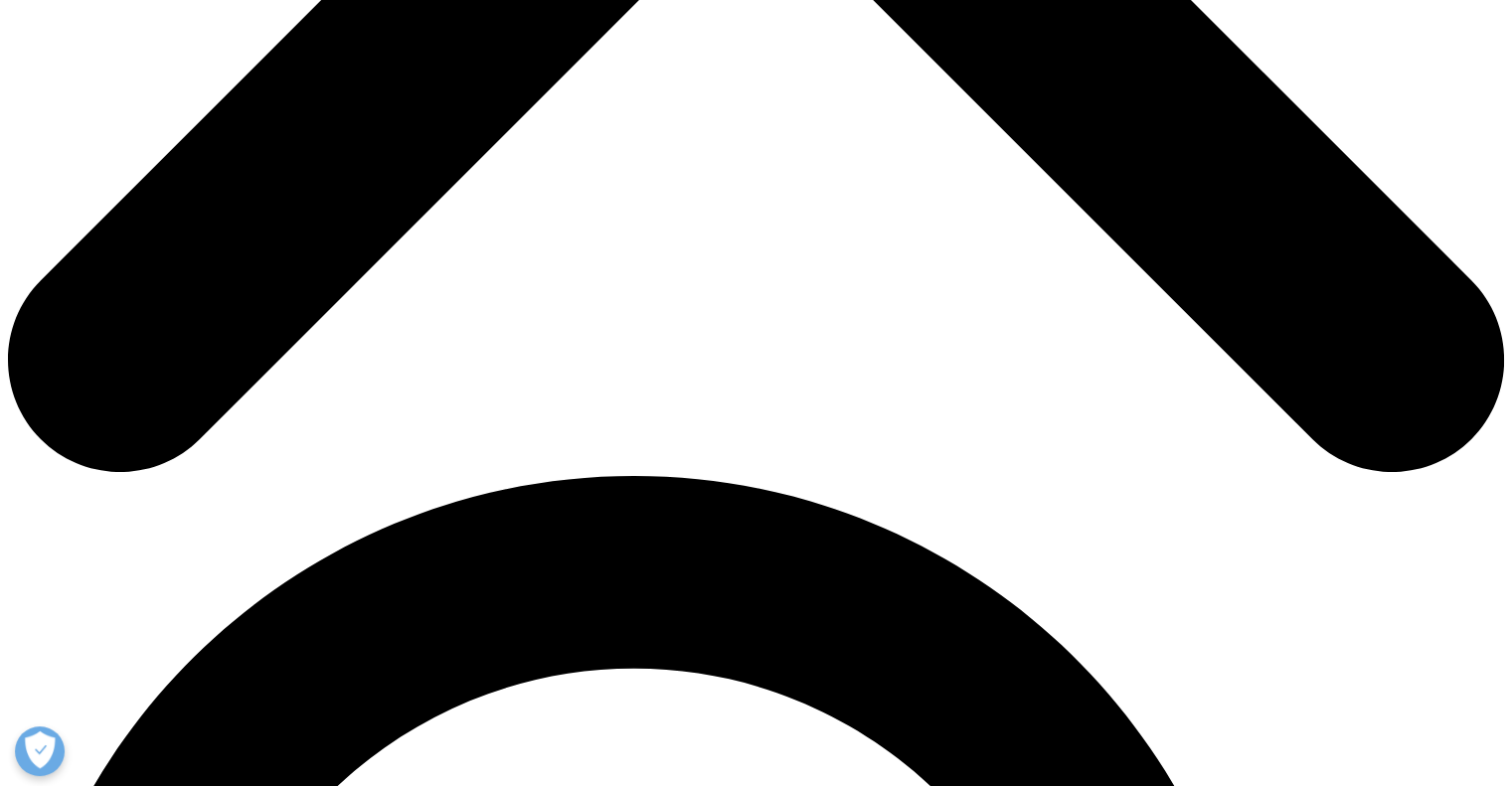 click on "Contact Us" at bounding box center (84, 25495) 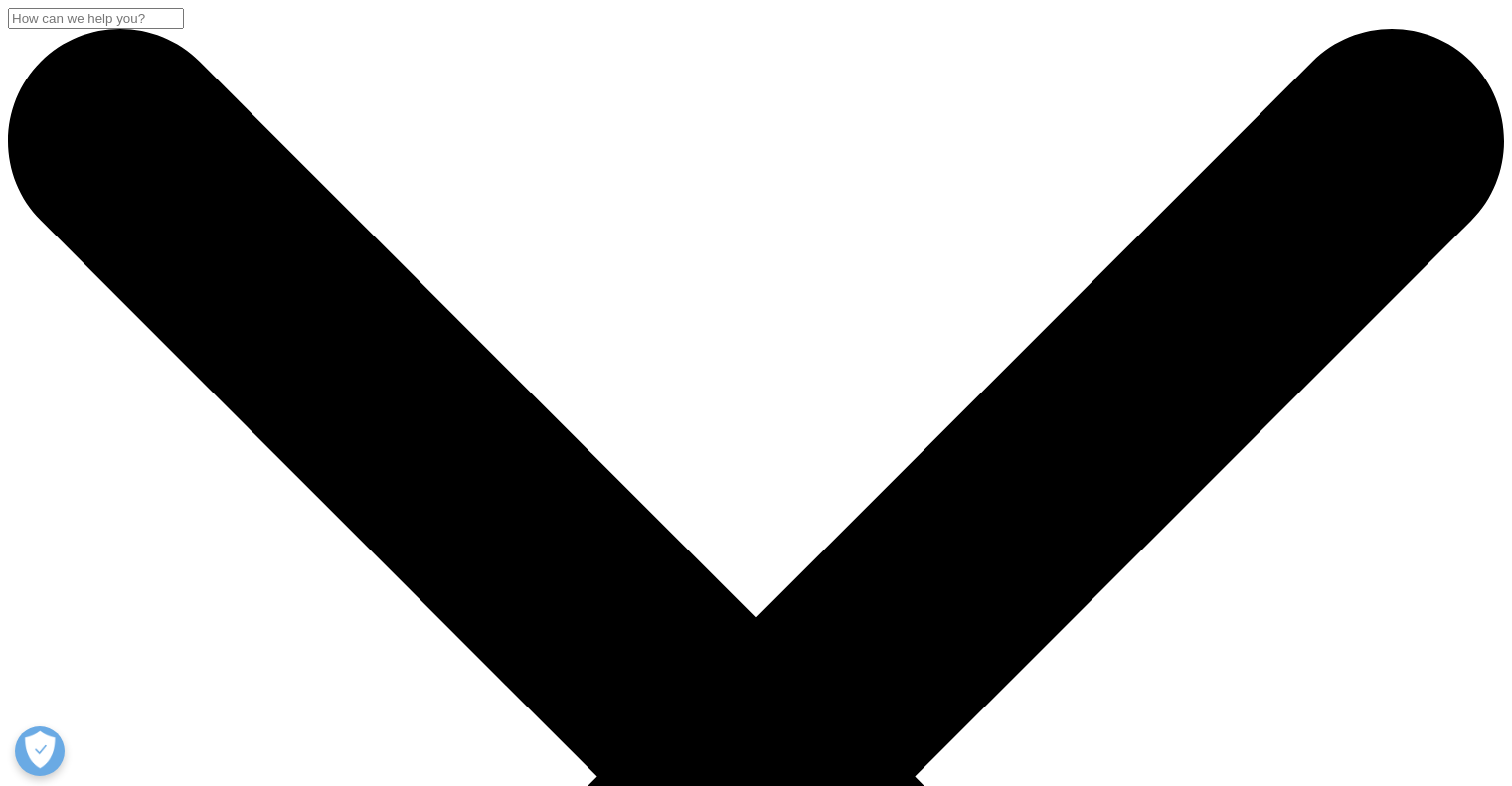 scroll, scrollTop: 0, scrollLeft: 0, axis: both 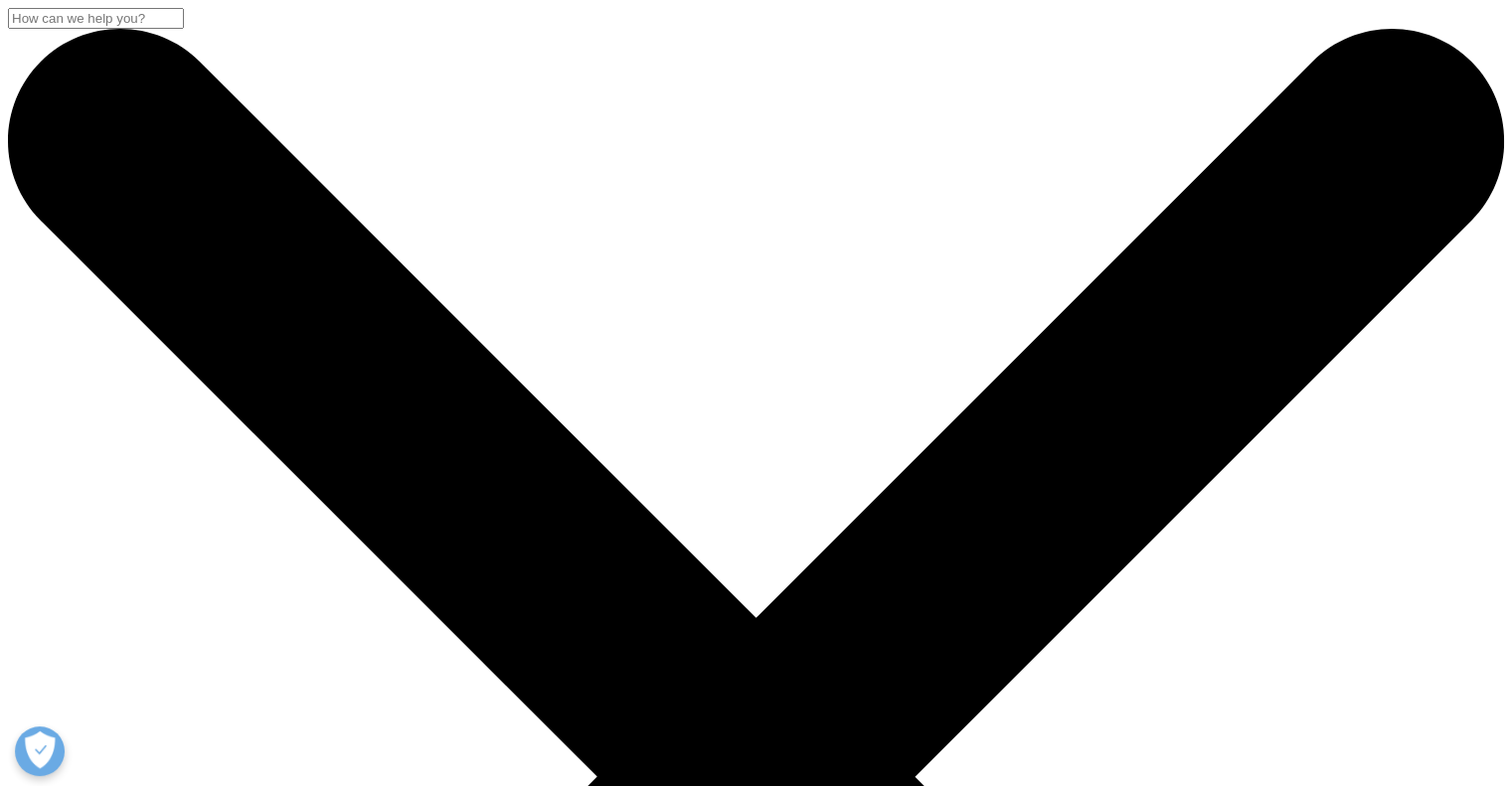 click on "Choose a Region" at bounding box center [148, 4537] 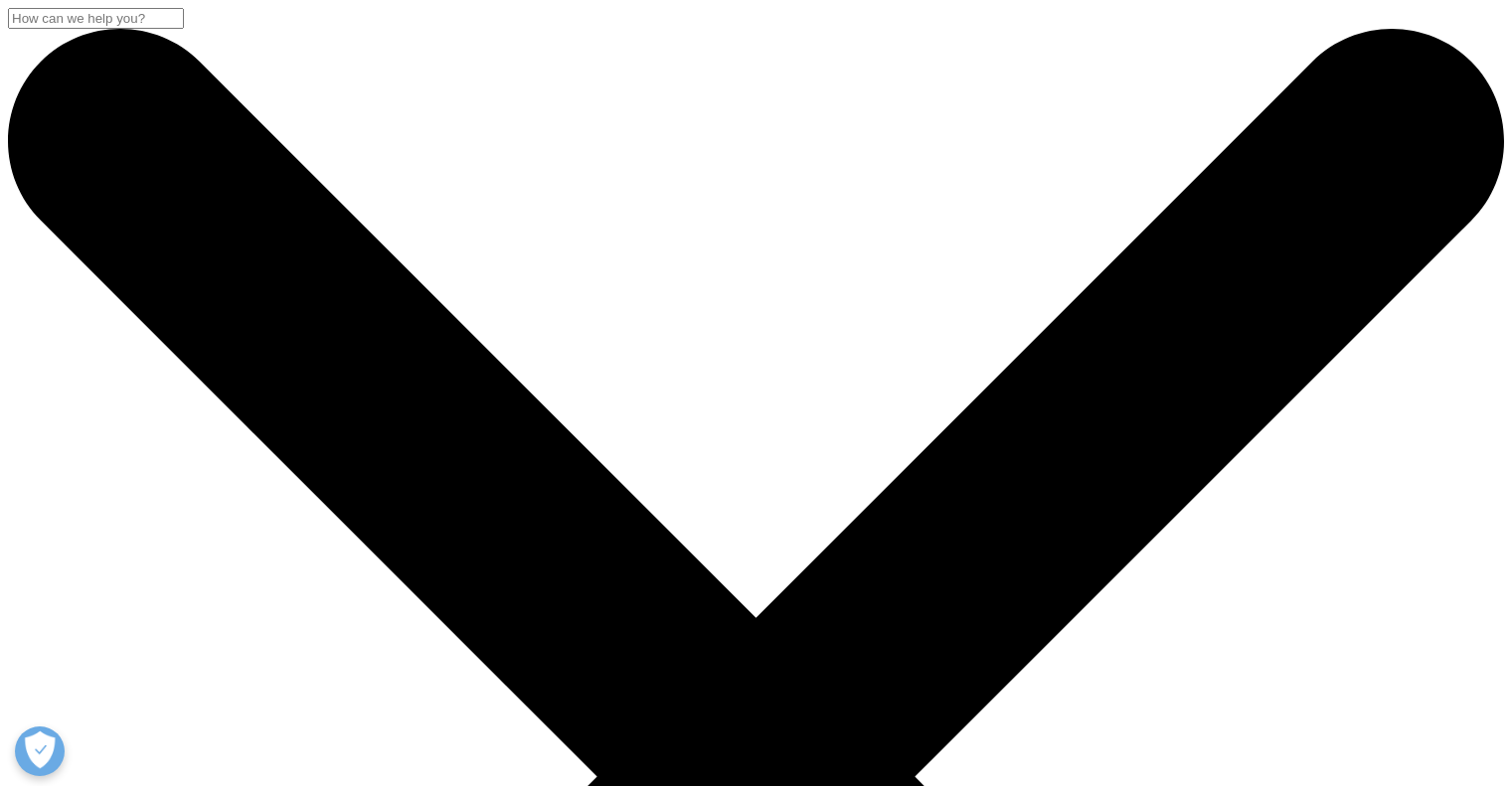 scroll, scrollTop: 0, scrollLeft: 0, axis: both 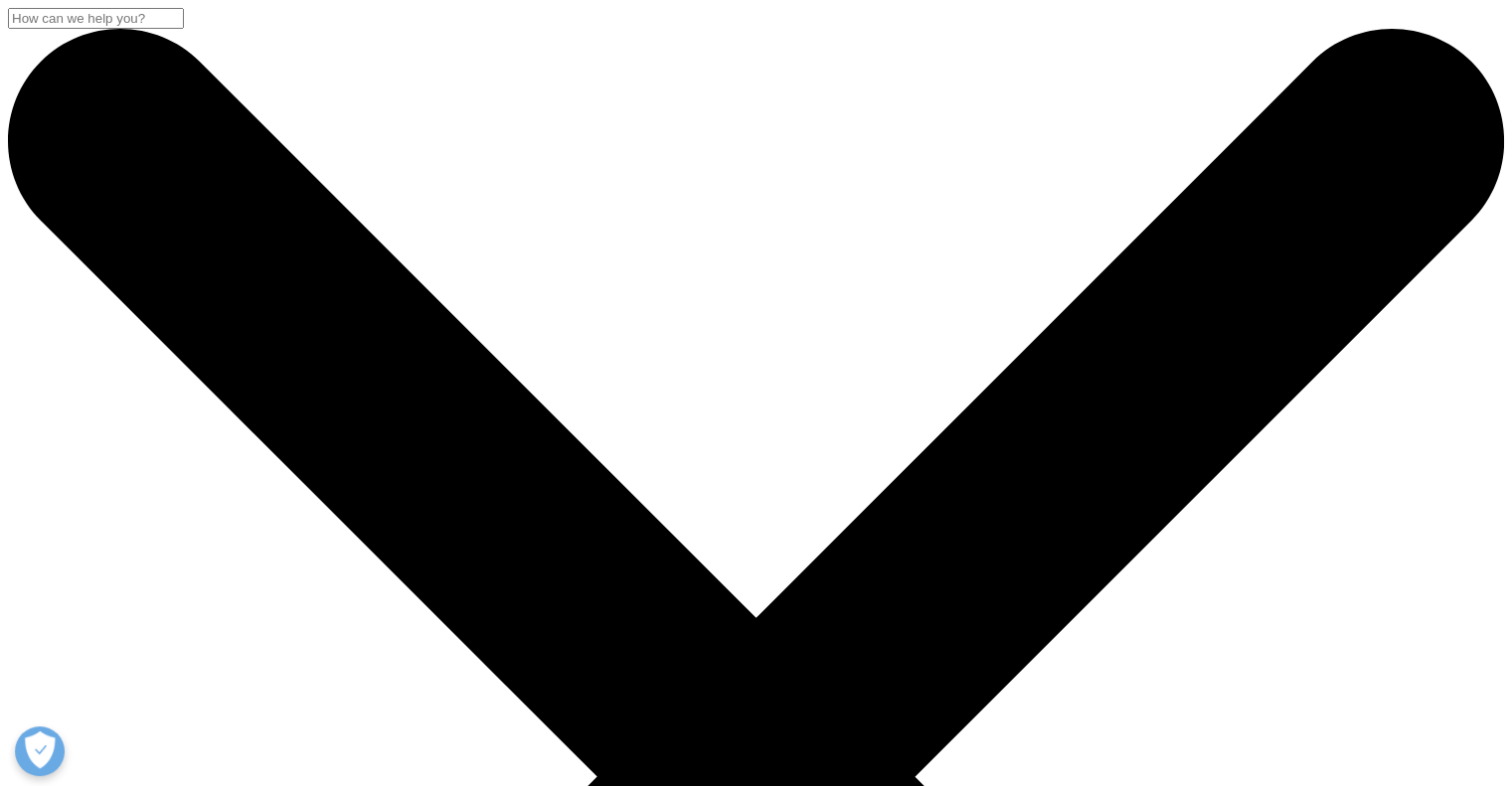 click on "Contact Us" at bounding box center (243, 4537) 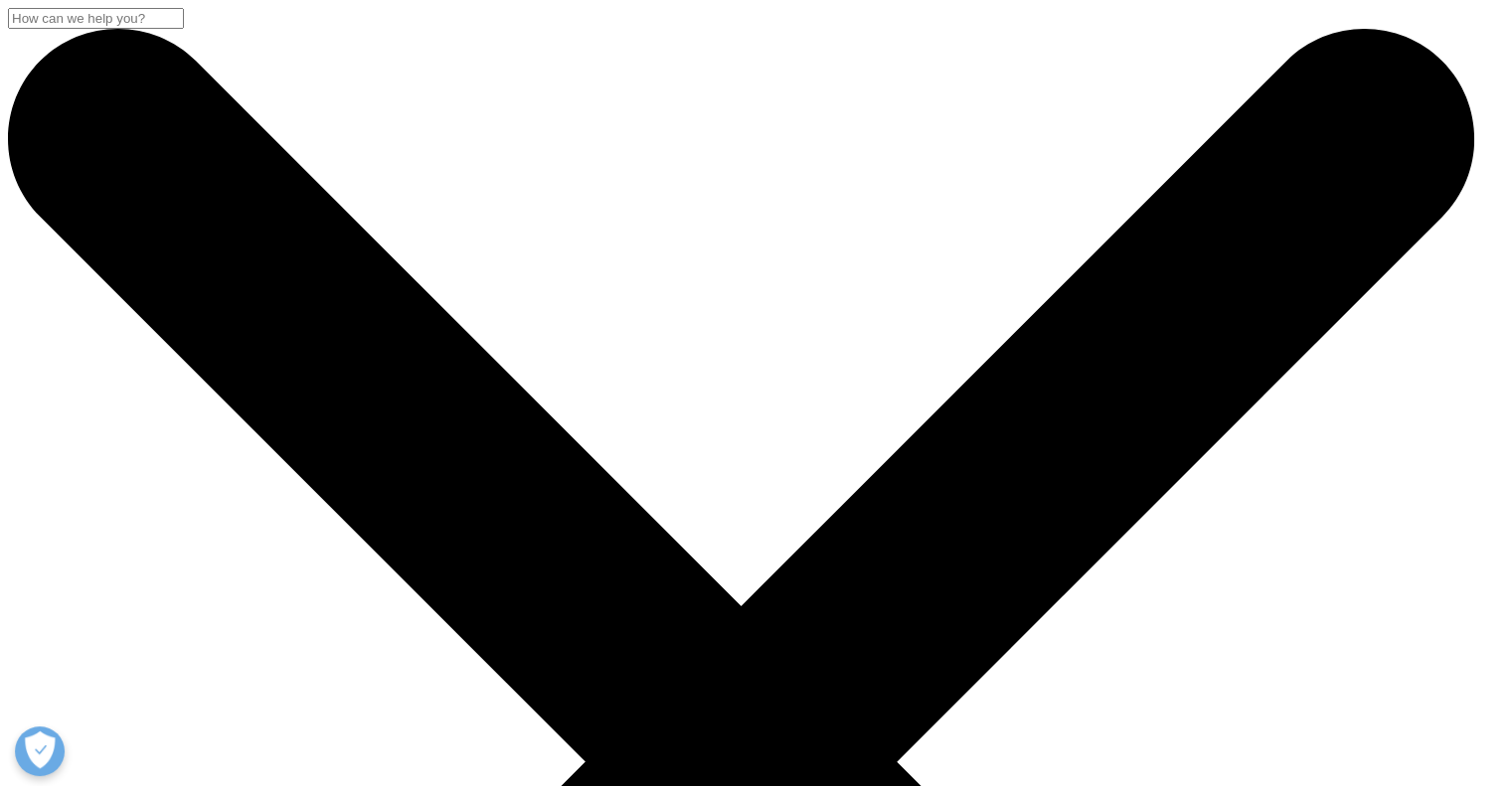 click at bounding box center [756, 30234] 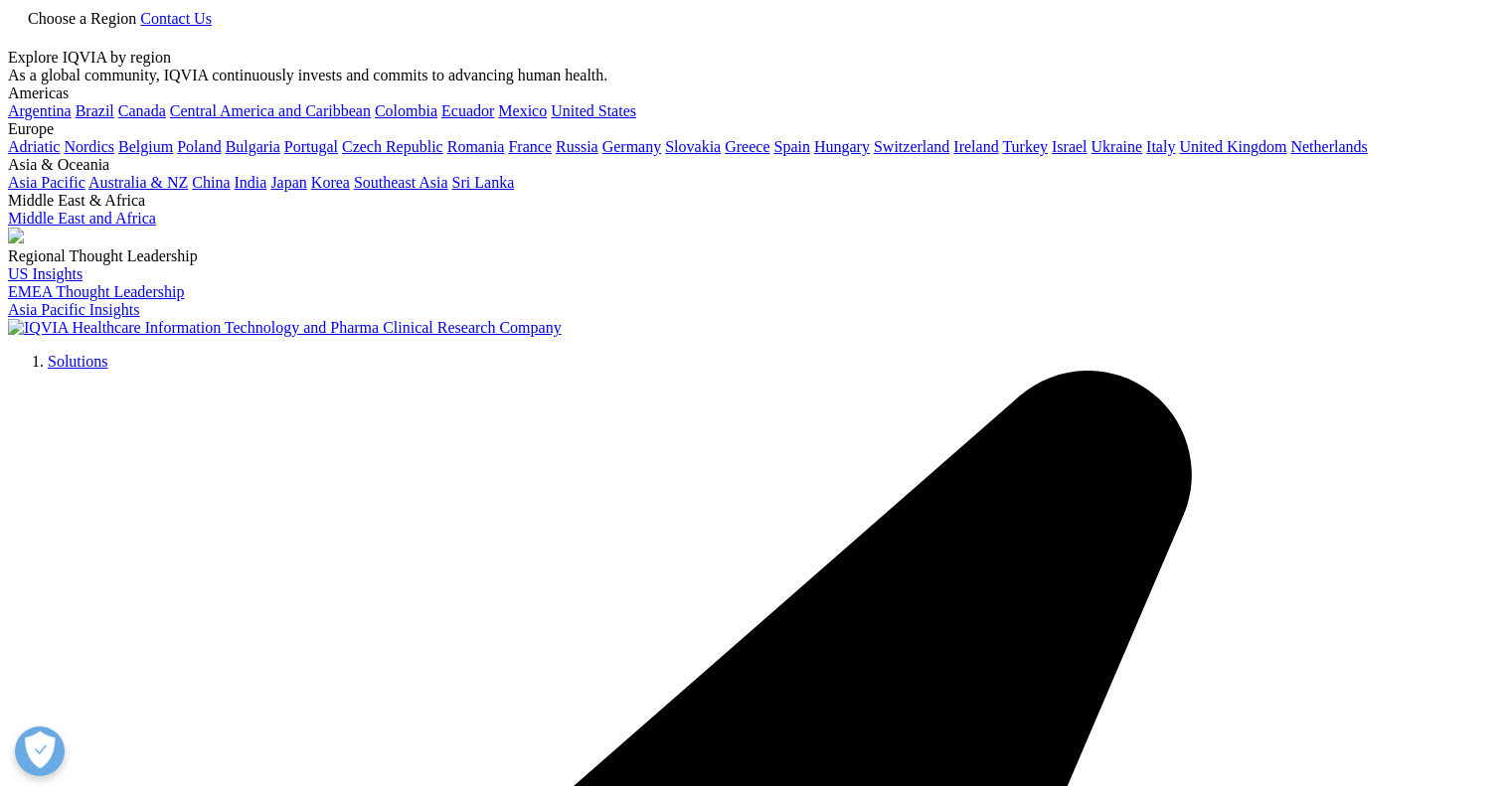 scroll, scrollTop: 0, scrollLeft: 0, axis: both 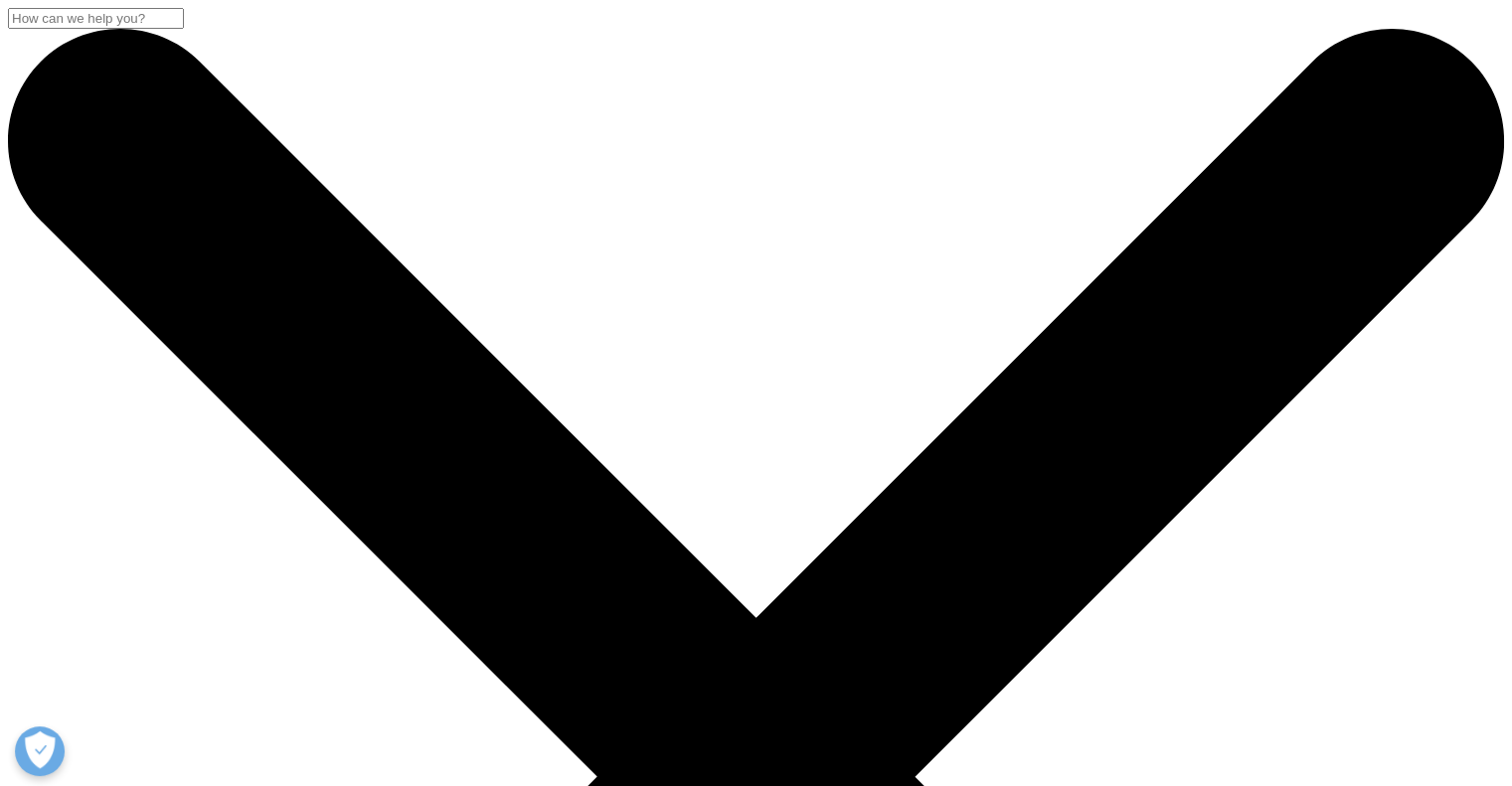 click 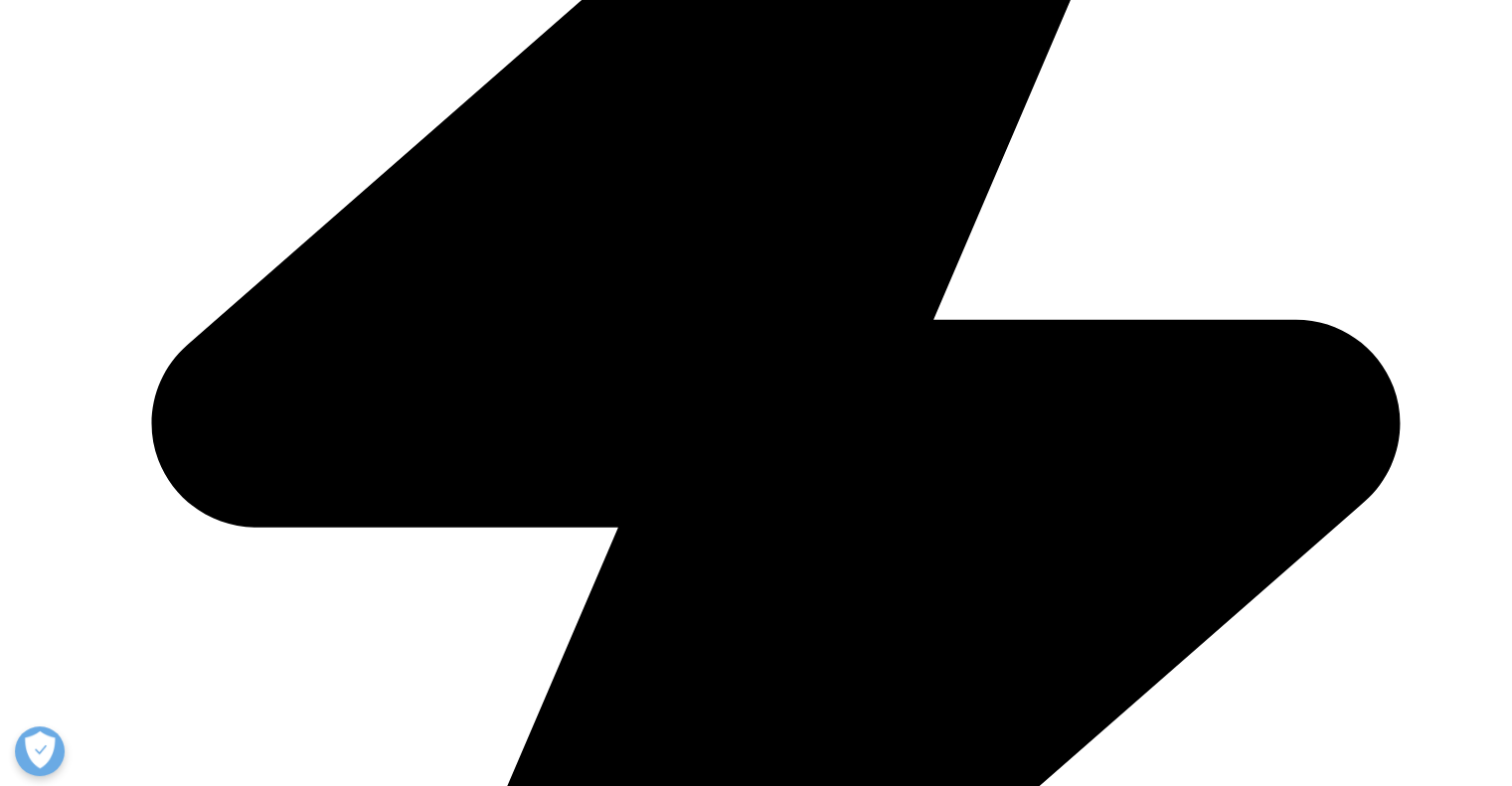 scroll, scrollTop: 930, scrollLeft: 0, axis: vertical 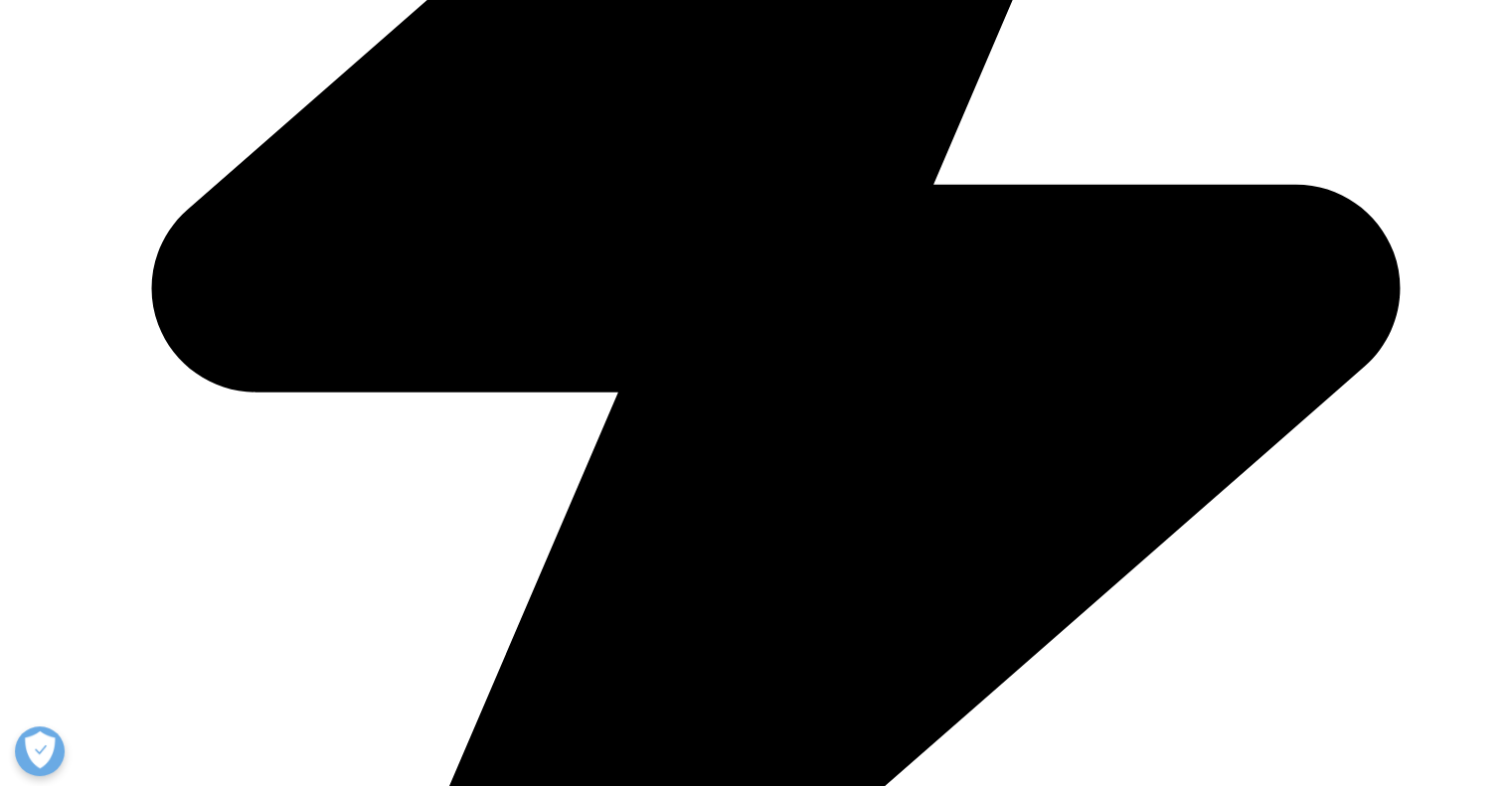 click on "Contact Us" at bounding box center (84, 18706) 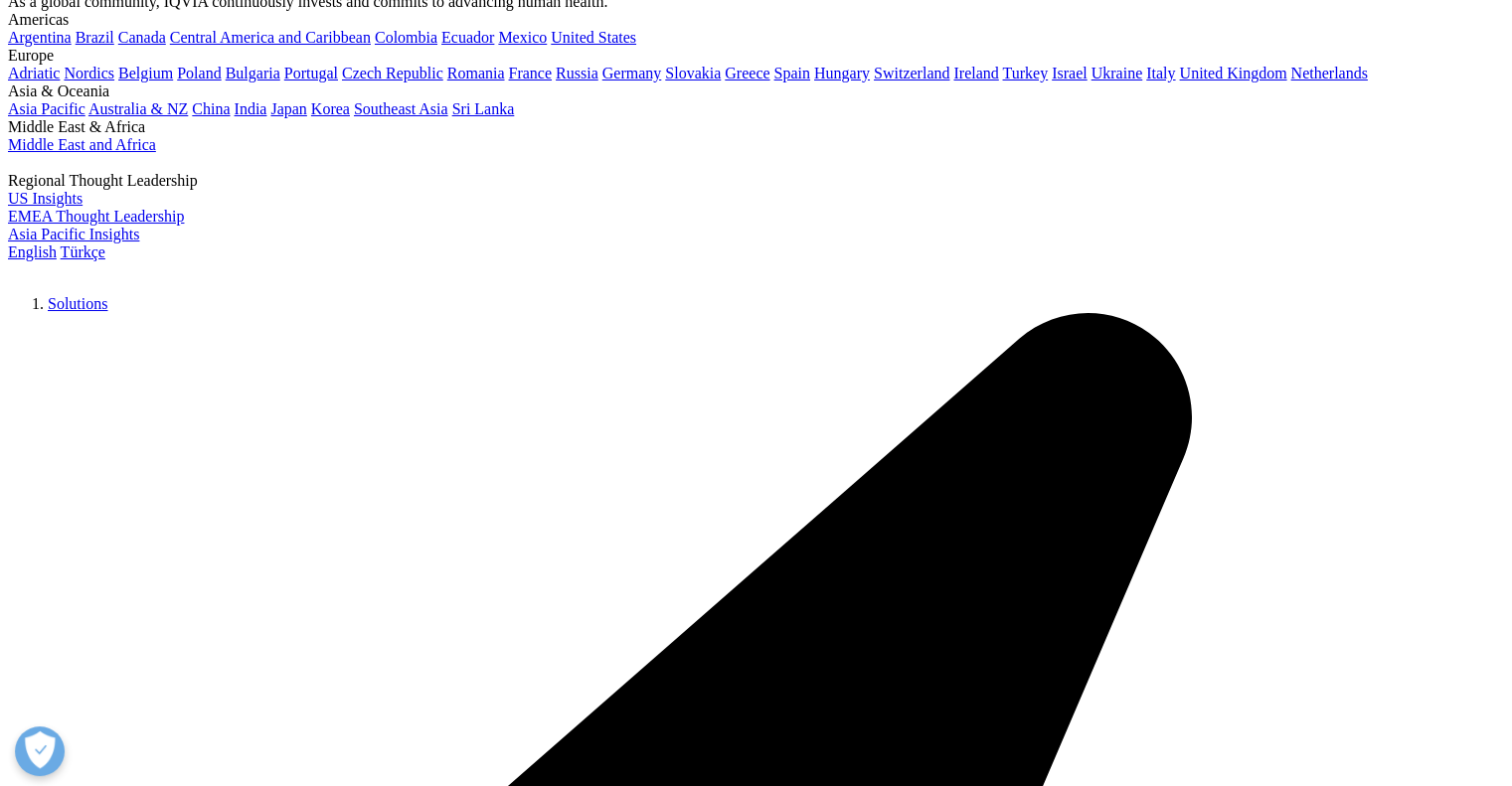 scroll, scrollTop: 0, scrollLeft: 0, axis: both 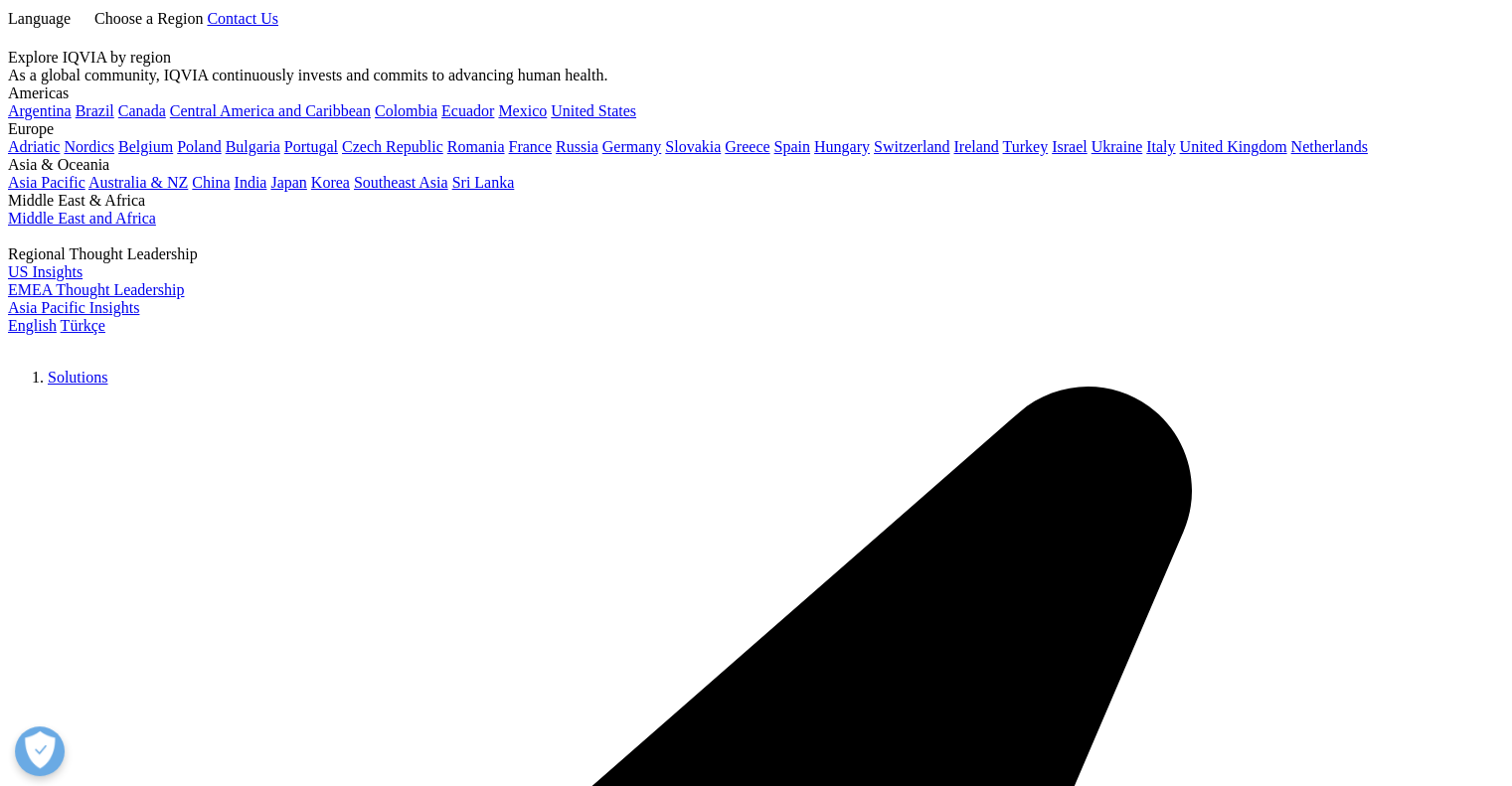 click at bounding box center [16, 39] 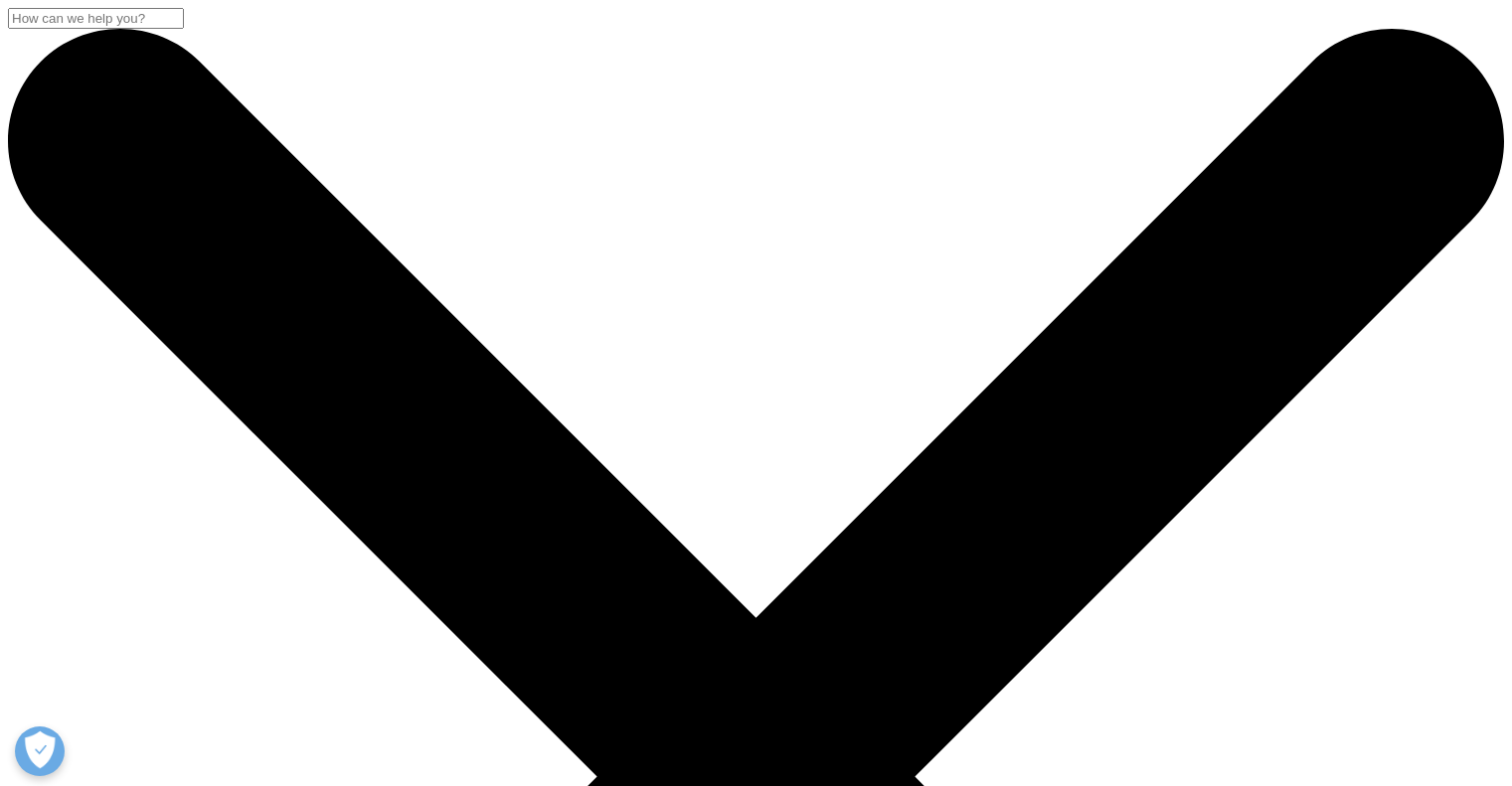 scroll, scrollTop: 0, scrollLeft: 0, axis: both 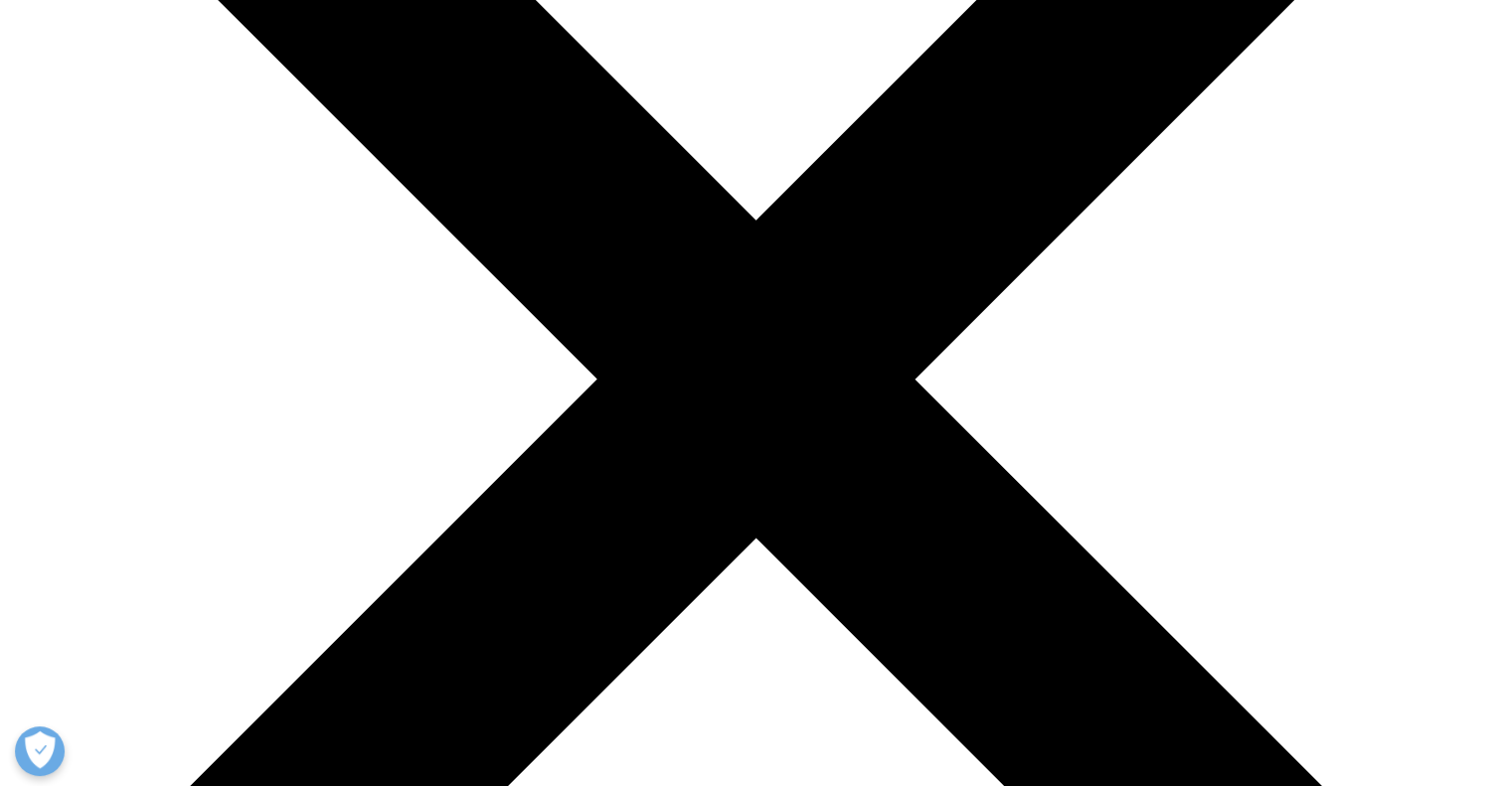 click on "Support and Resources" at bounding box center [775, 23445] 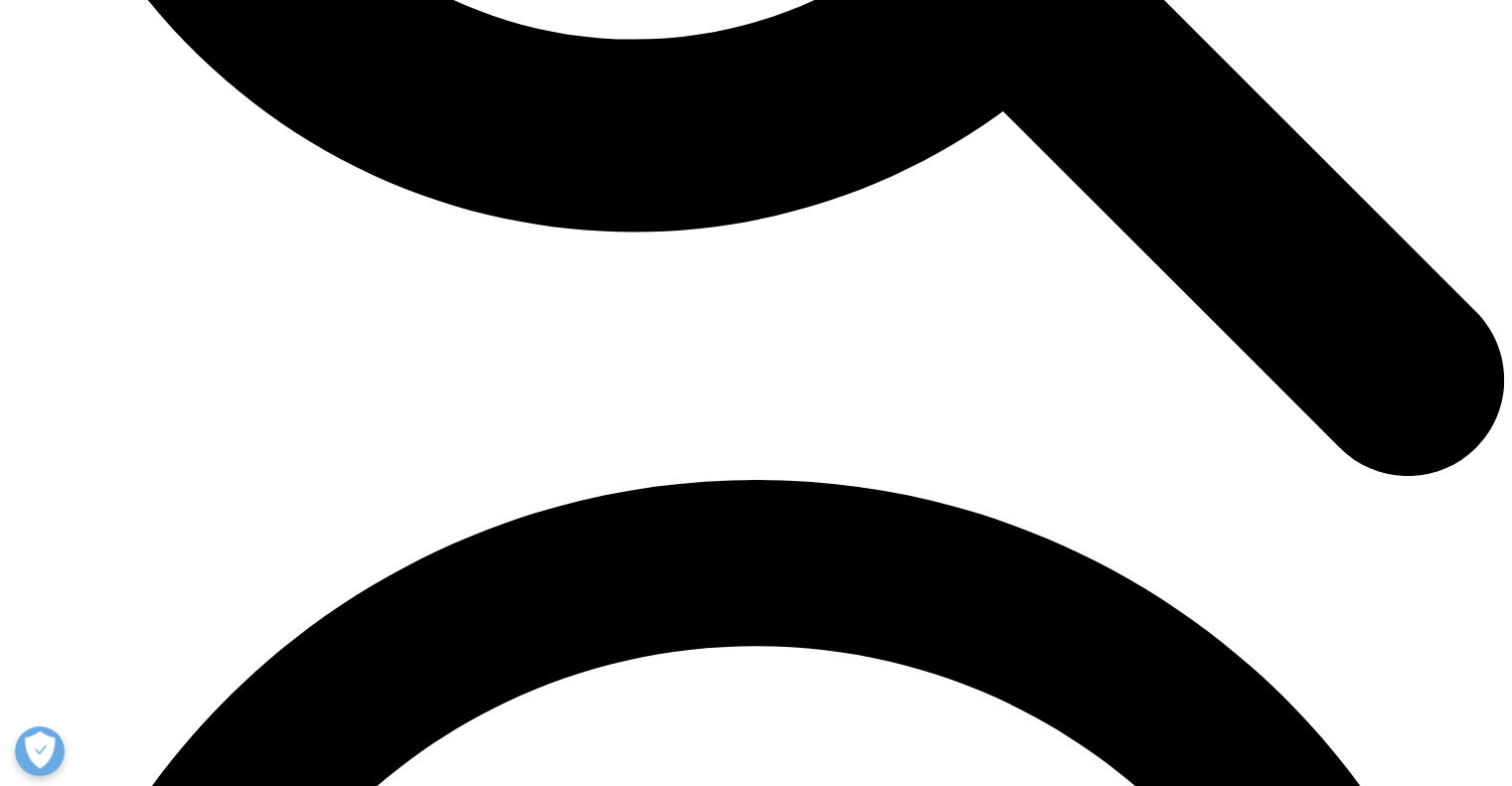 scroll, scrollTop: 2514, scrollLeft: 0, axis: vertical 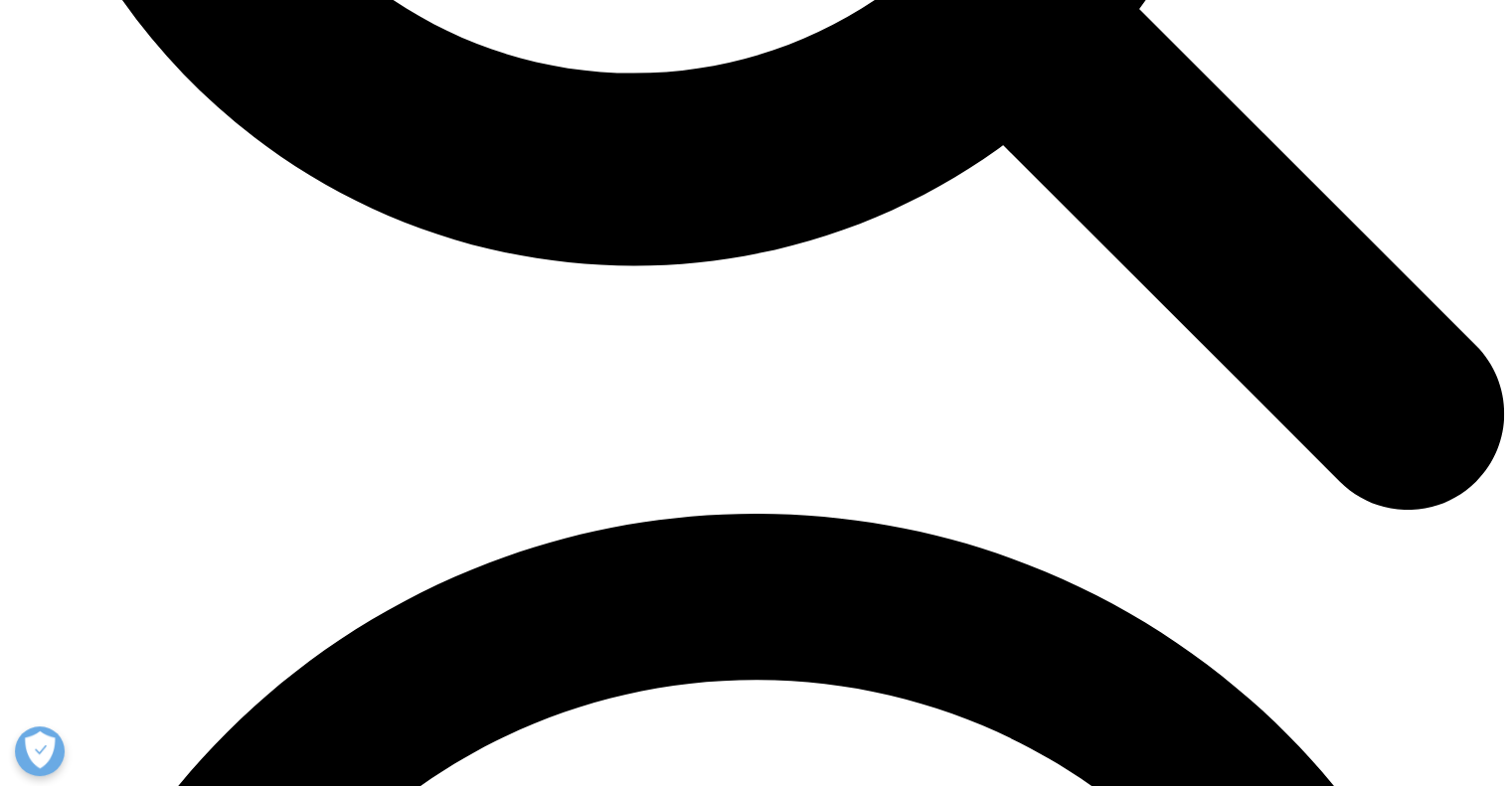 click on "Email us for more information about IQVIA University or training on IQVIA products" at bounding box center [303, 23921] 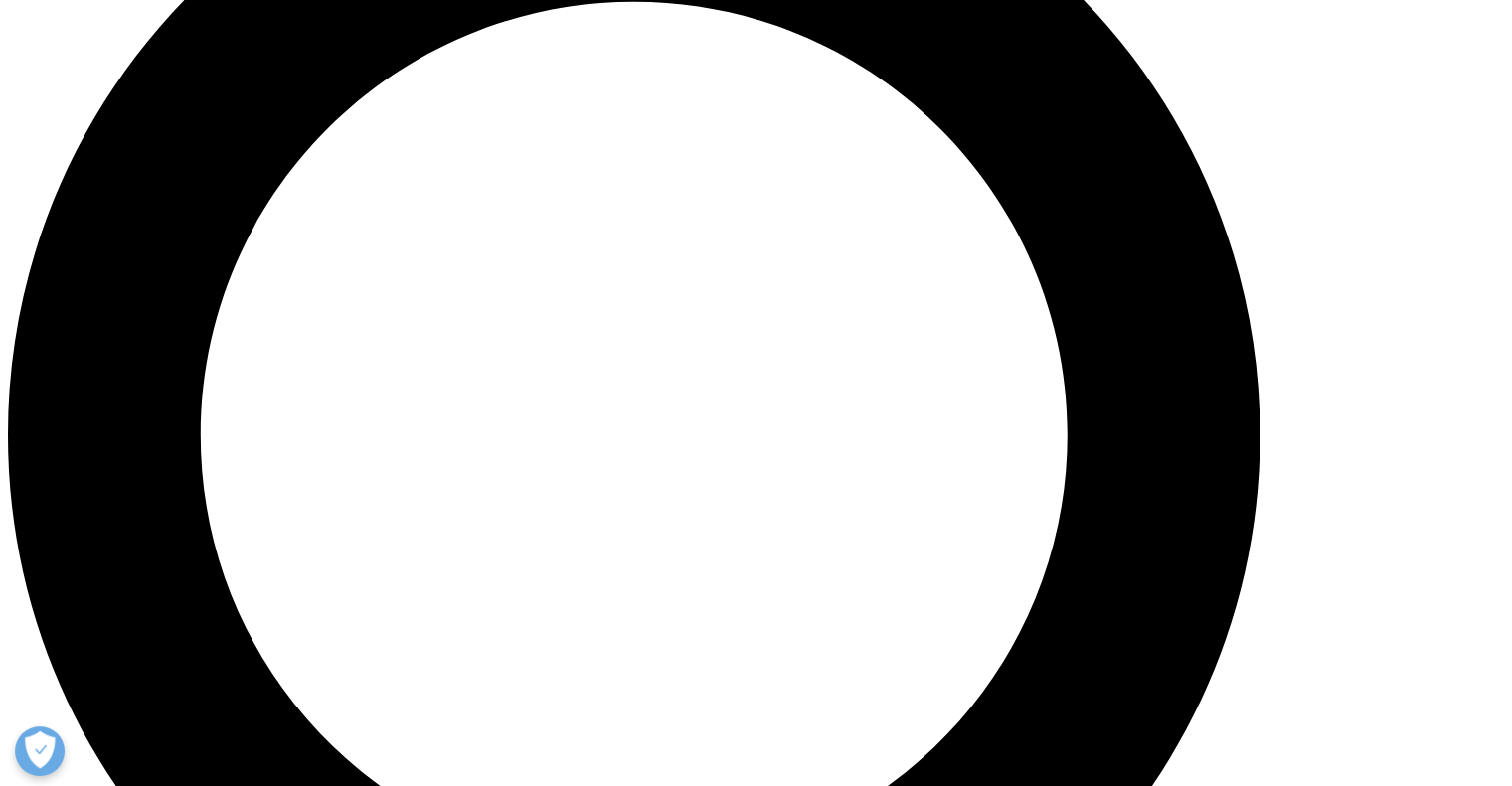 click on "Support and Resources" at bounding box center (775, 23892) 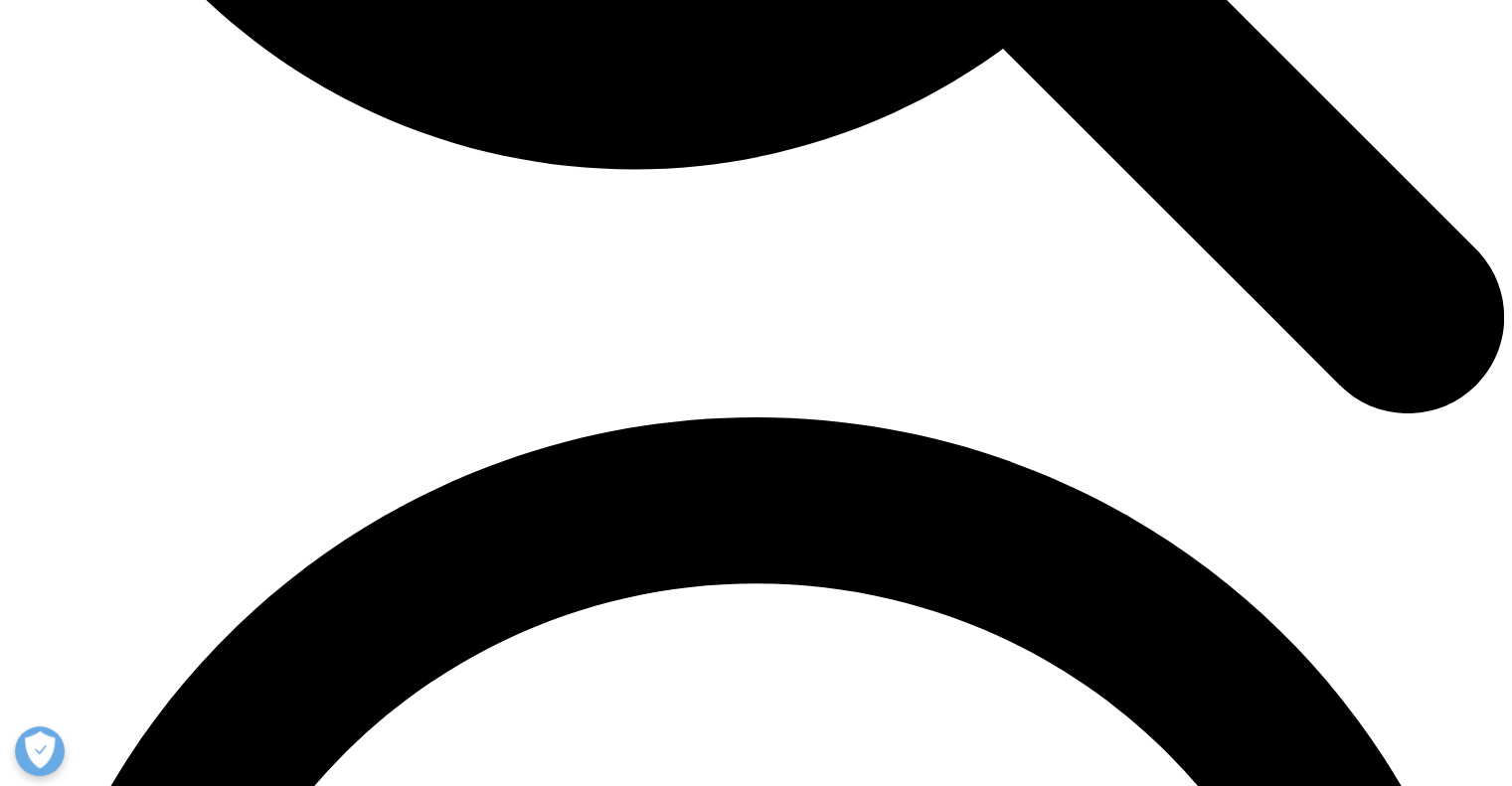 scroll, scrollTop: 2623, scrollLeft: 0, axis: vertical 